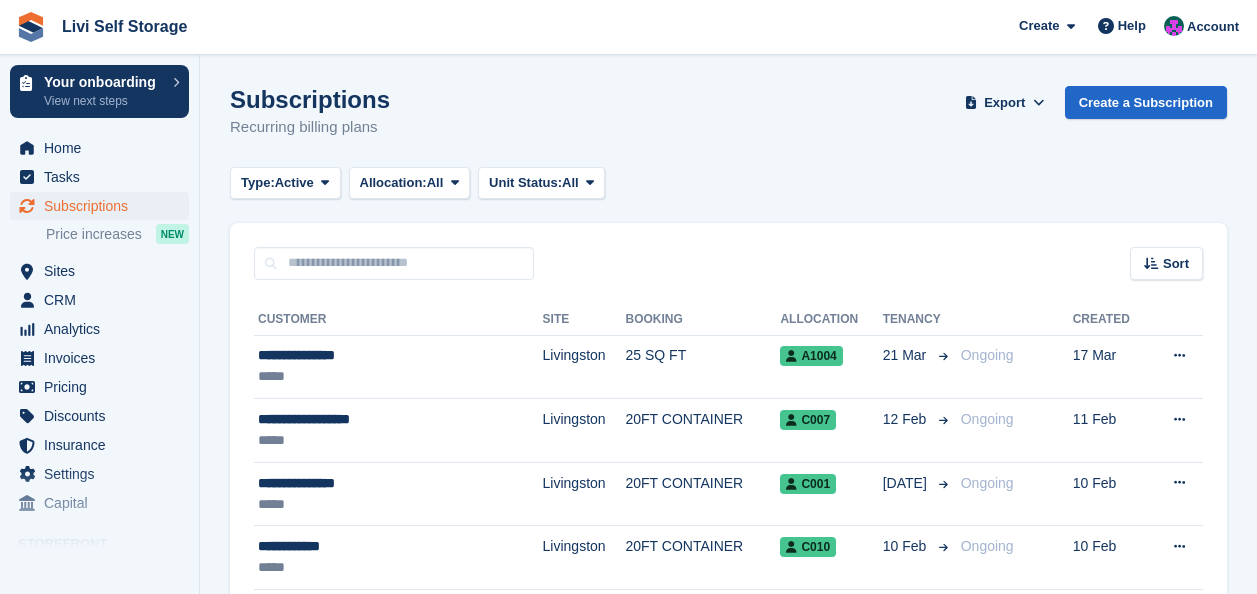 scroll, scrollTop: 0, scrollLeft: 0, axis: both 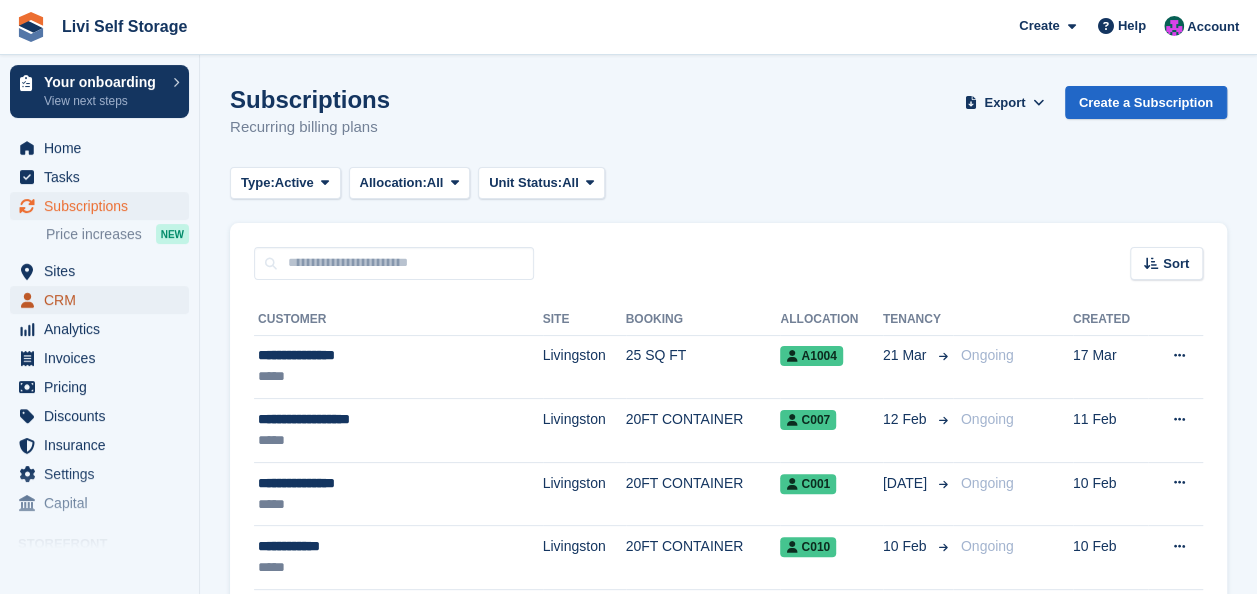 click on "CRM" at bounding box center [104, 300] 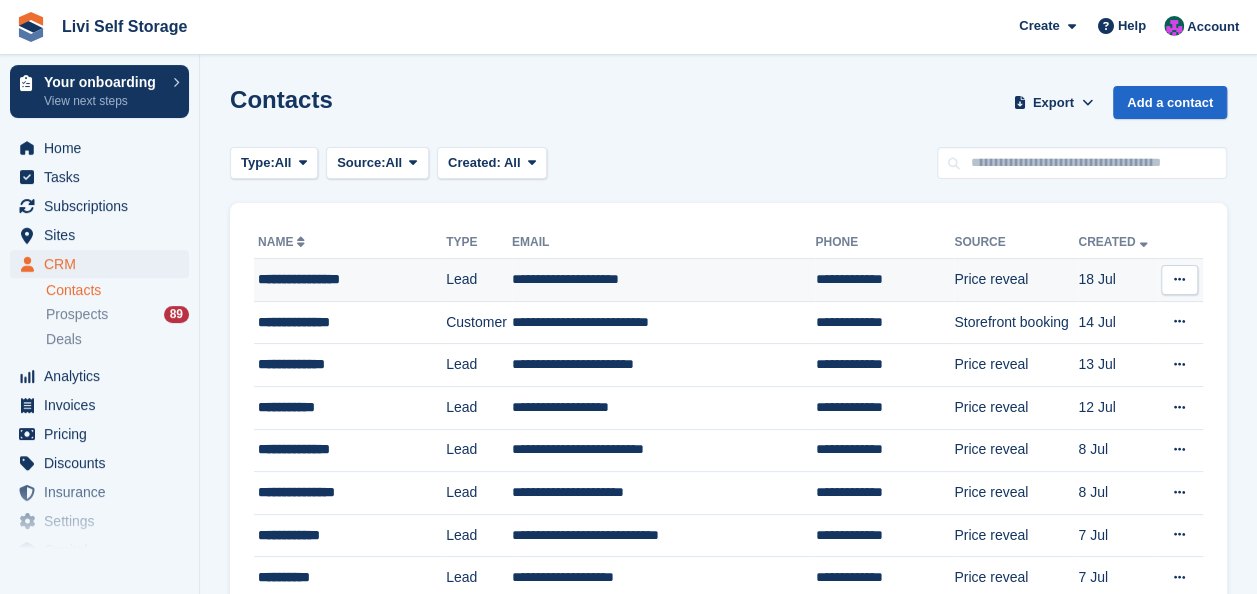 click on "**********" at bounding box center [344, 279] 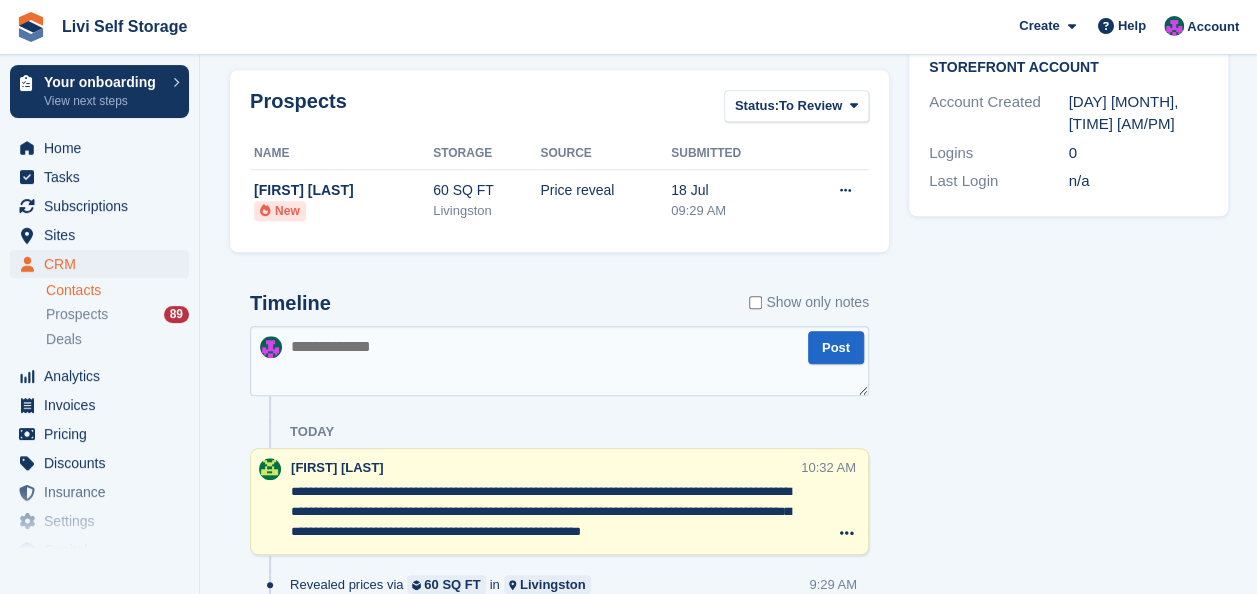 scroll, scrollTop: 700, scrollLeft: 0, axis: vertical 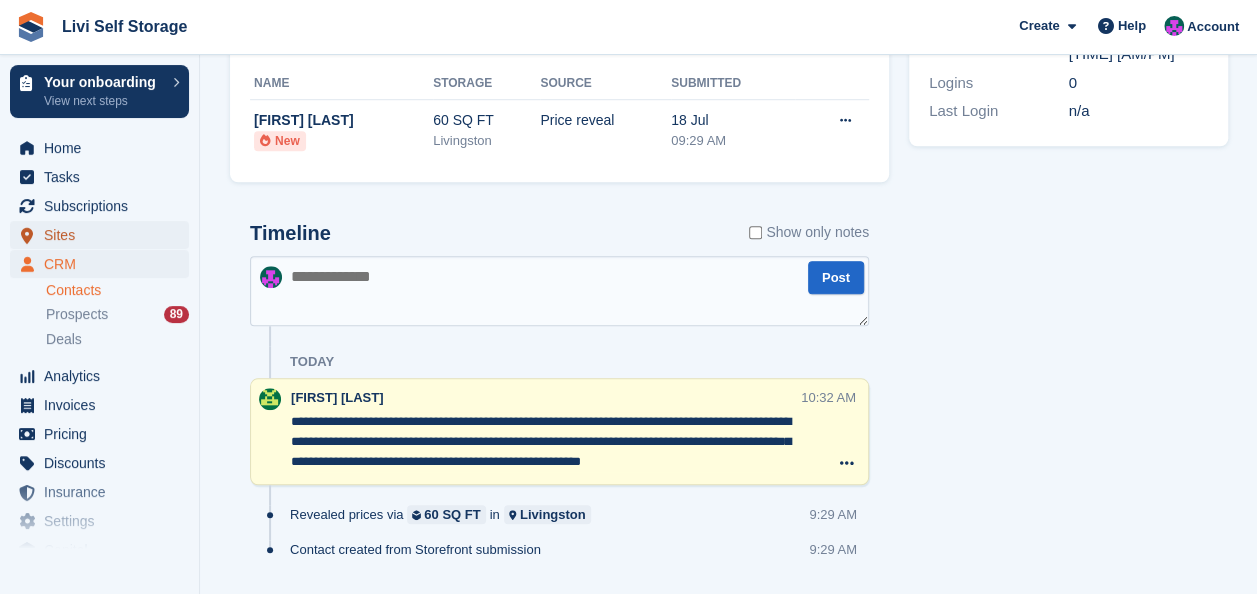 click on "Sites" at bounding box center (104, 235) 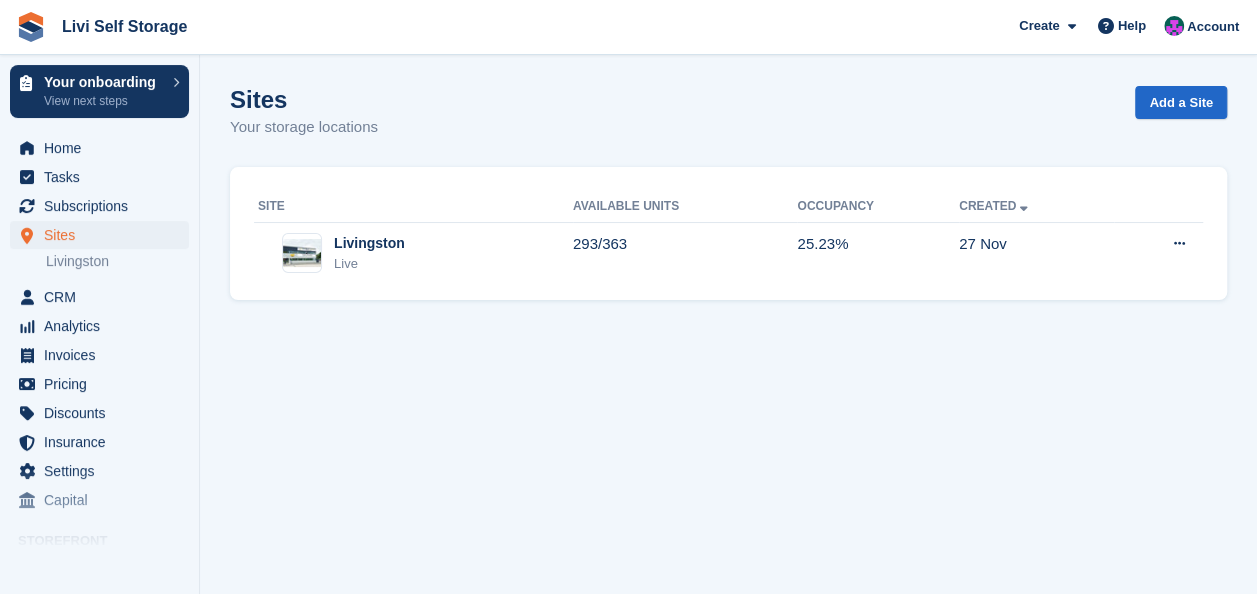 scroll, scrollTop: 0, scrollLeft: 0, axis: both 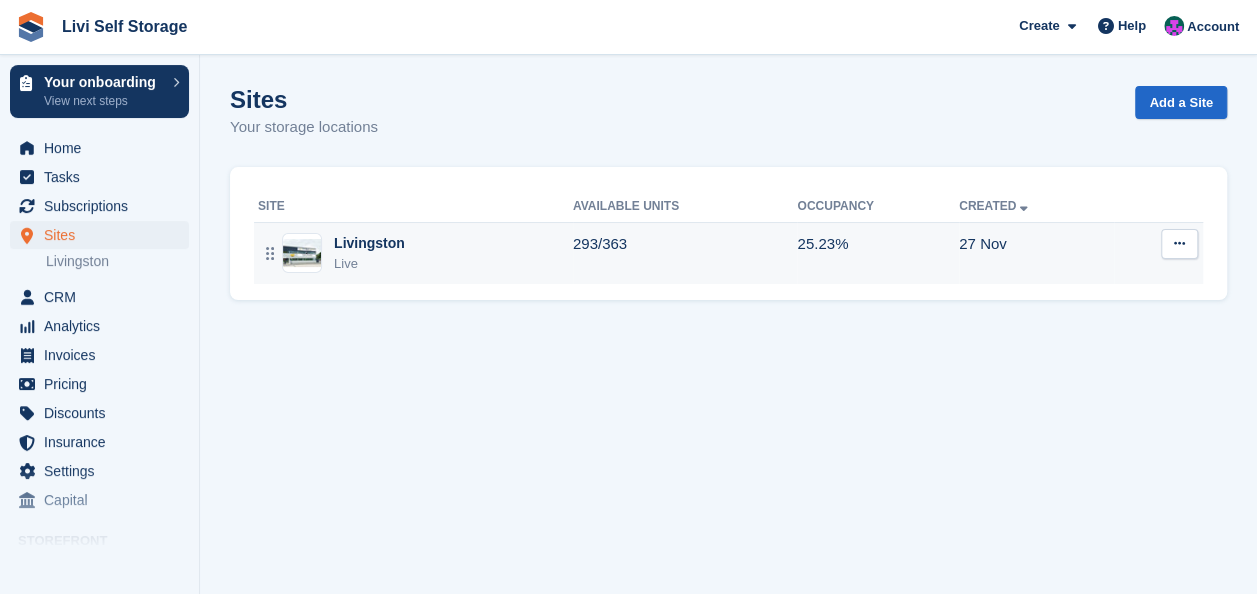 click on "Livingston" at bounding box center [369, 243] 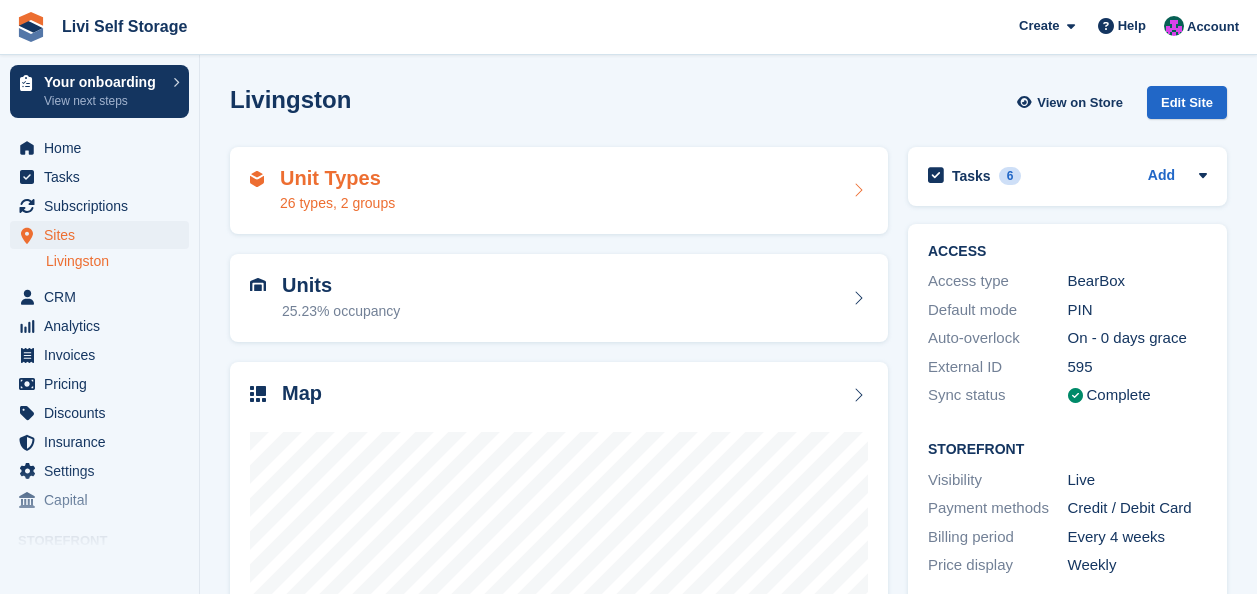 scroll, scrollTop: 0, scrollLeft: 0, axis: both 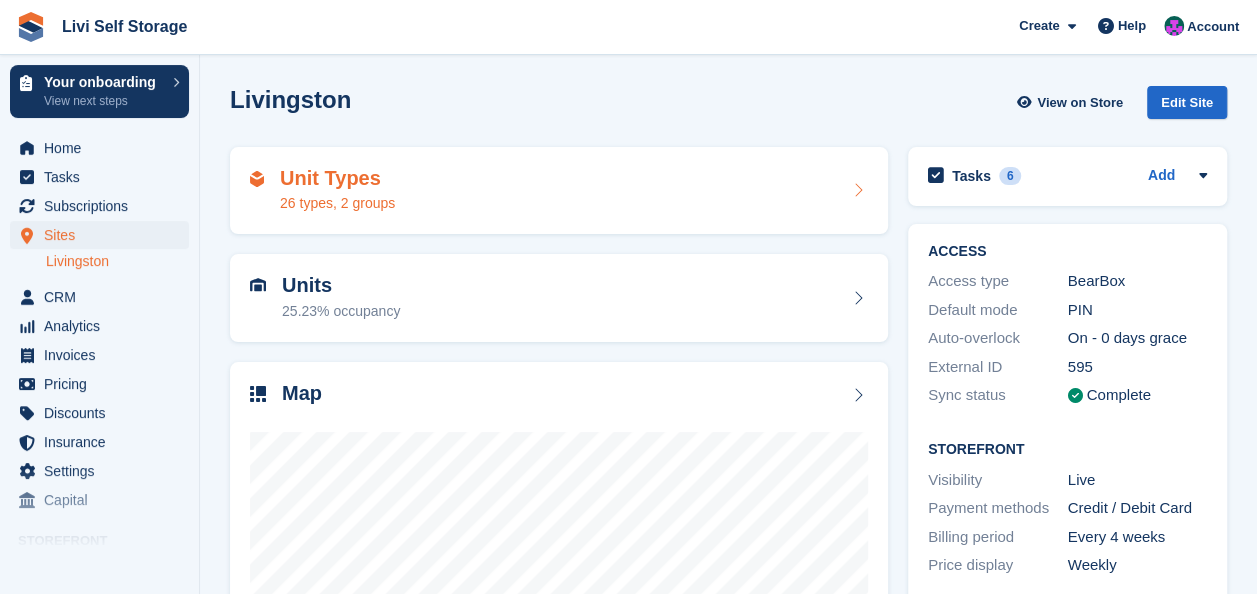 click on "Units" at bounding box center [341, 285] 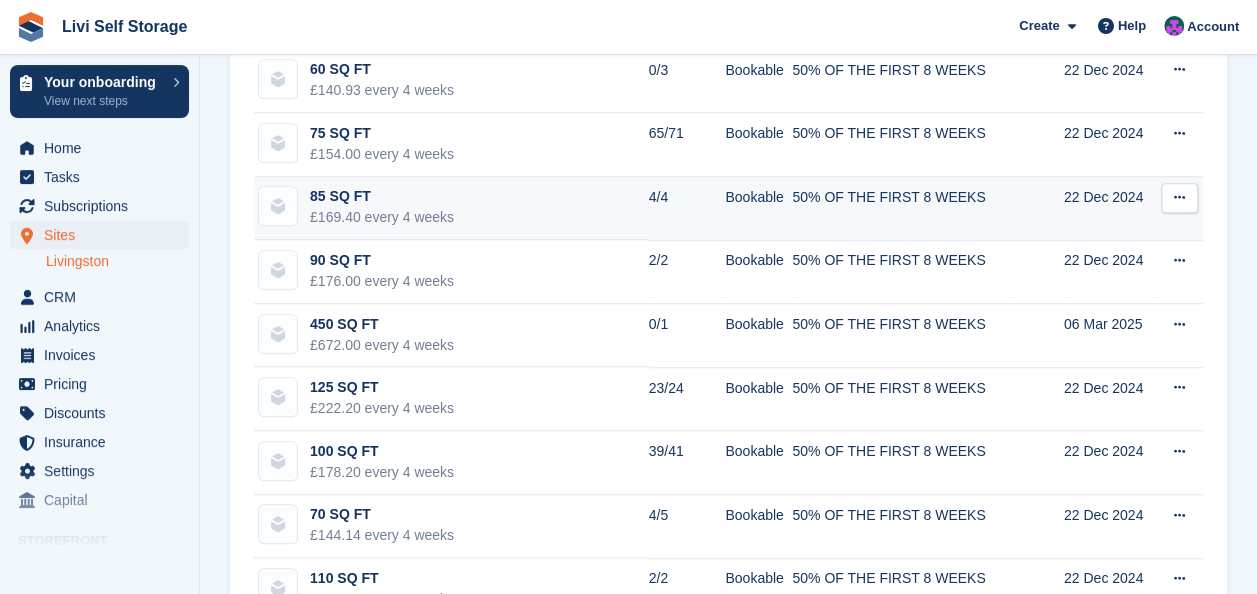 scroll, scrollTop: 500, scrollLeft: 0, axis: vertical 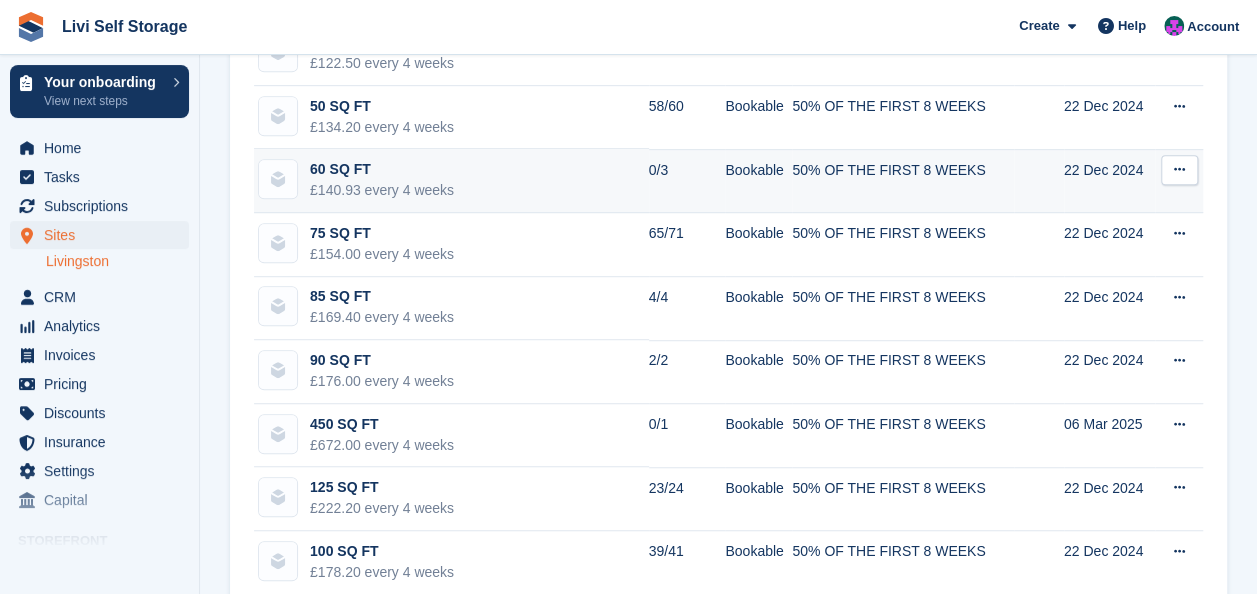 click on "60 SQ FT" at bounding box center [382, 169] 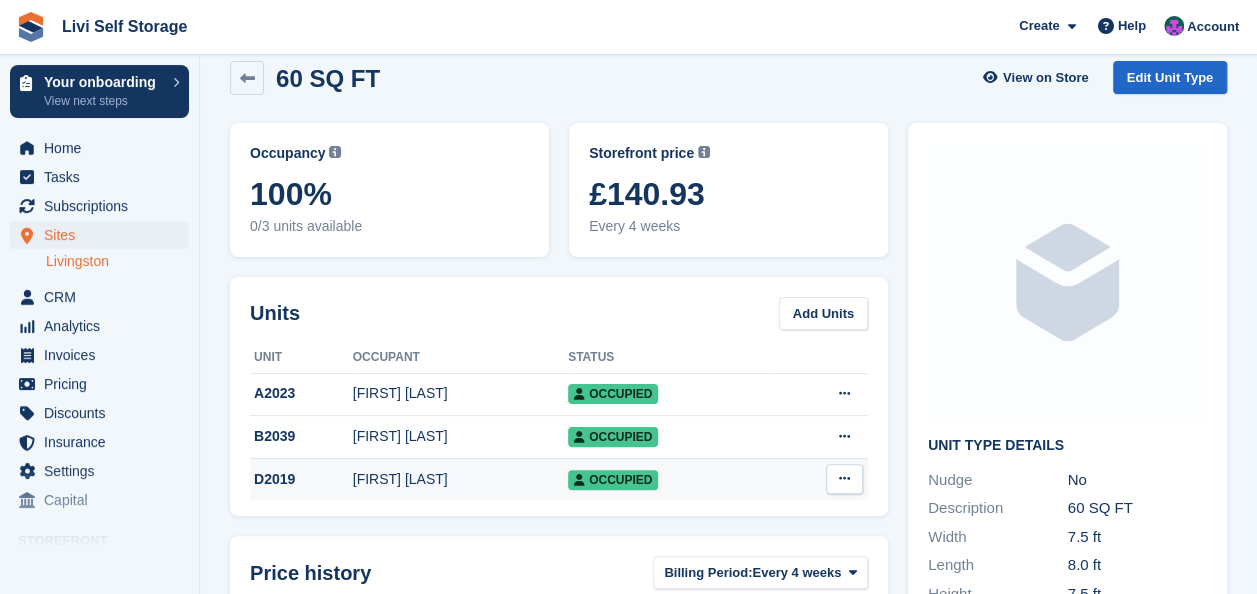 scroll, scrollTop: 0, scrollLeft: 0, axis: both 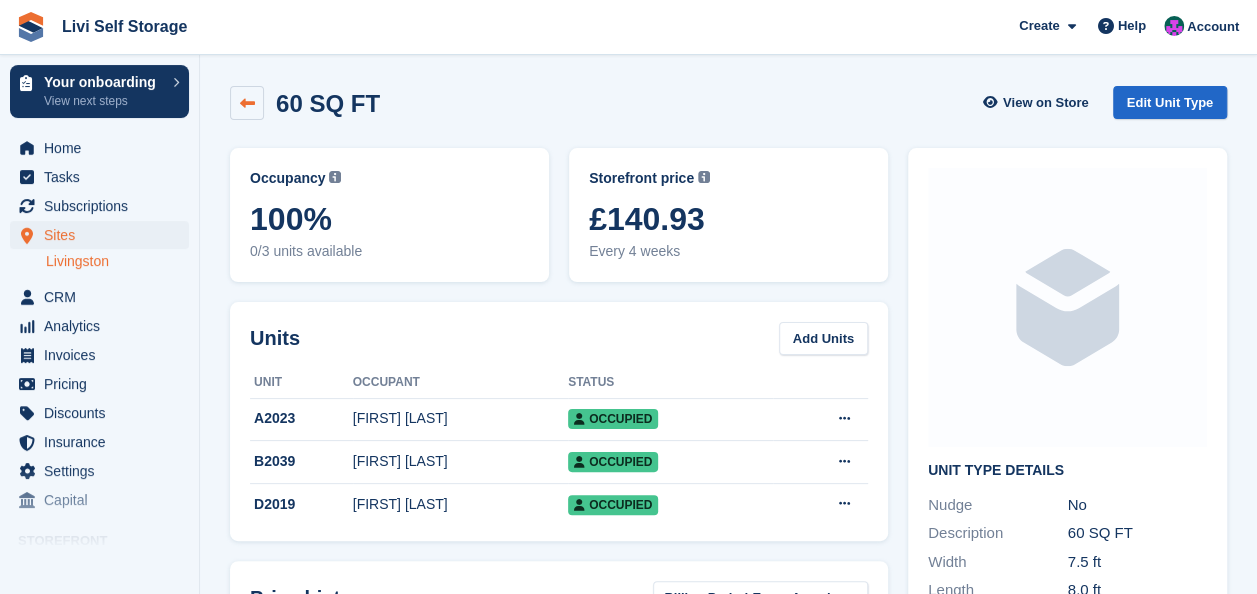 click at bounding box center [247, 103] 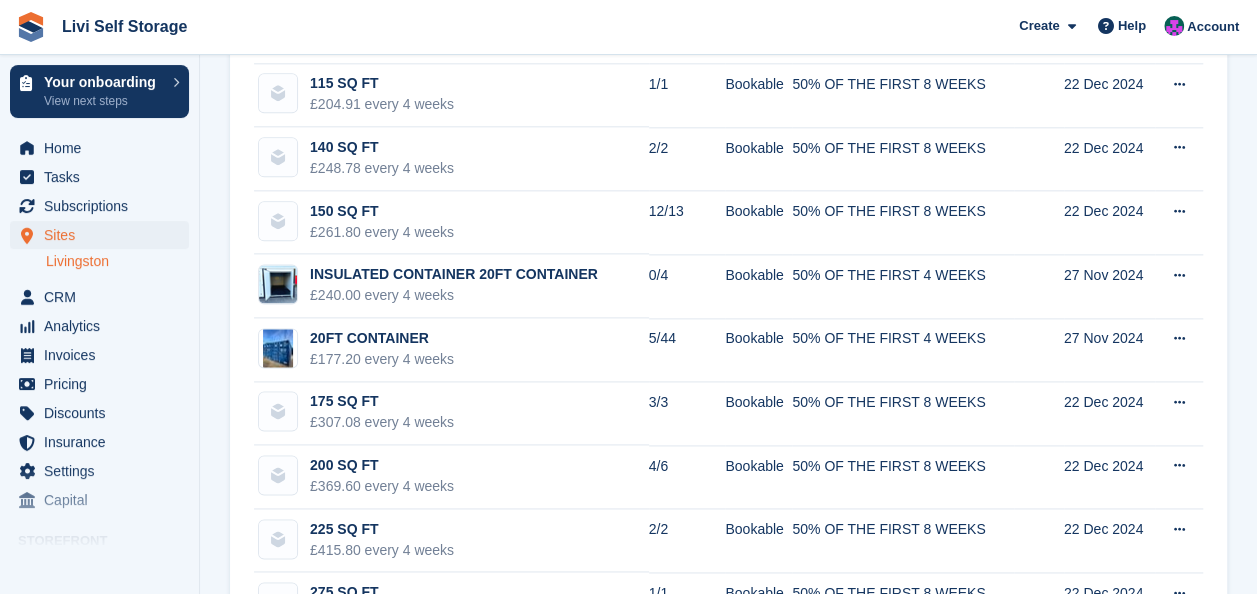 scroll, scrollTop: 1300, scrollLeft: 0, axis: vertical 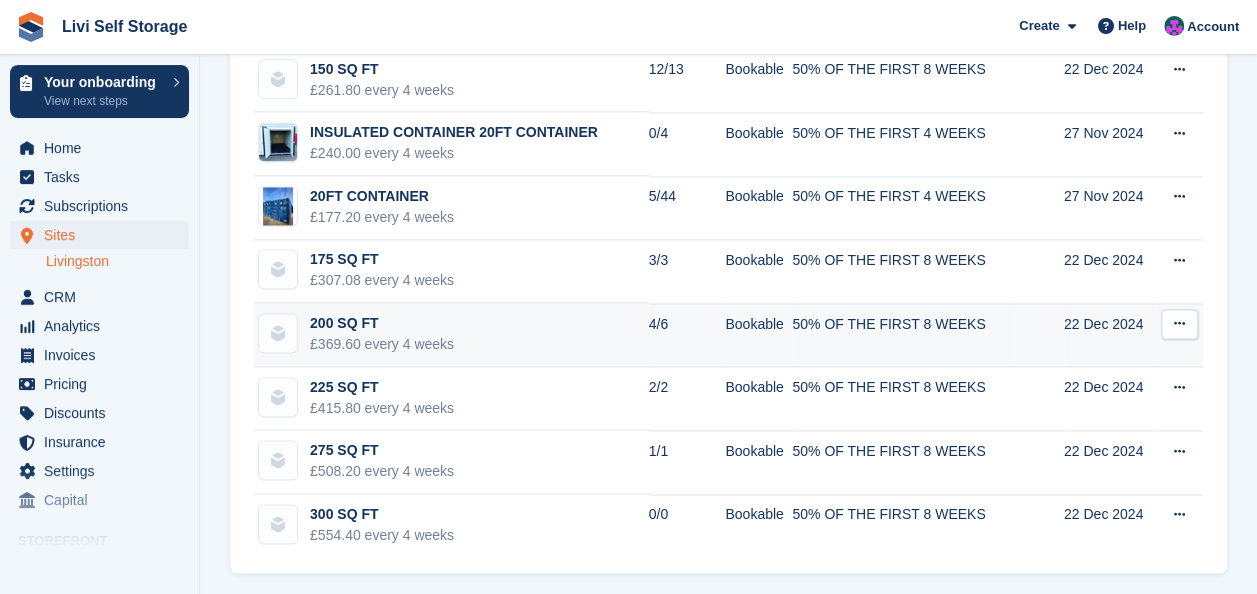 click on "200 SQ FT" at bounding box center (382, 323) 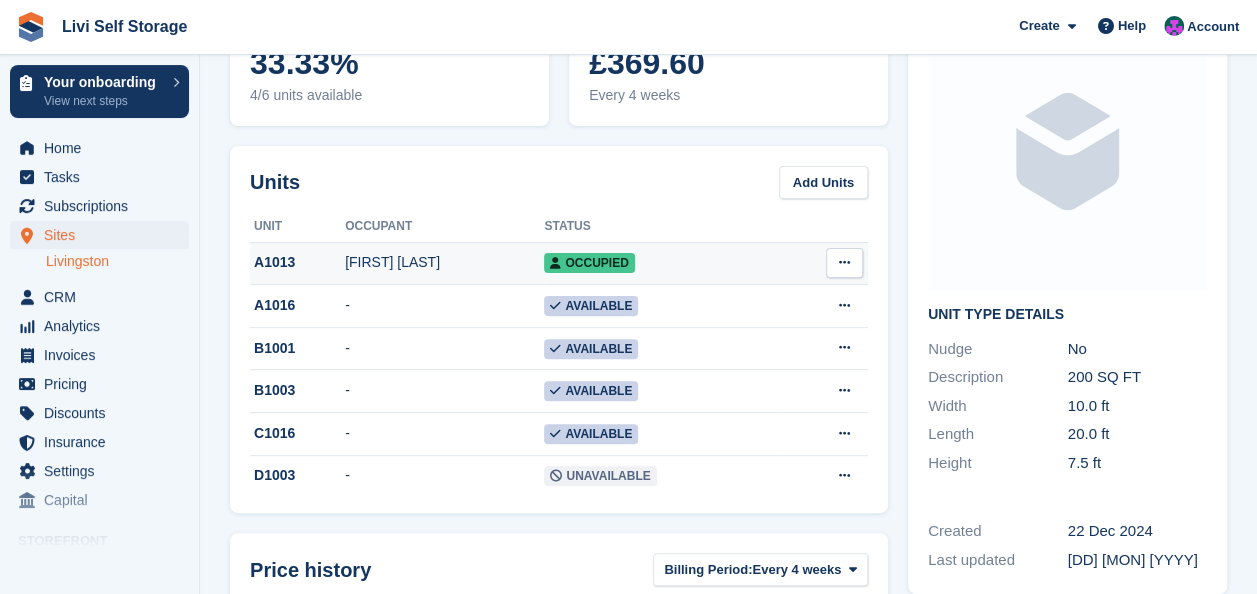 scroll, scrollTop: 200, scrollLeft: 0, axis: vertical 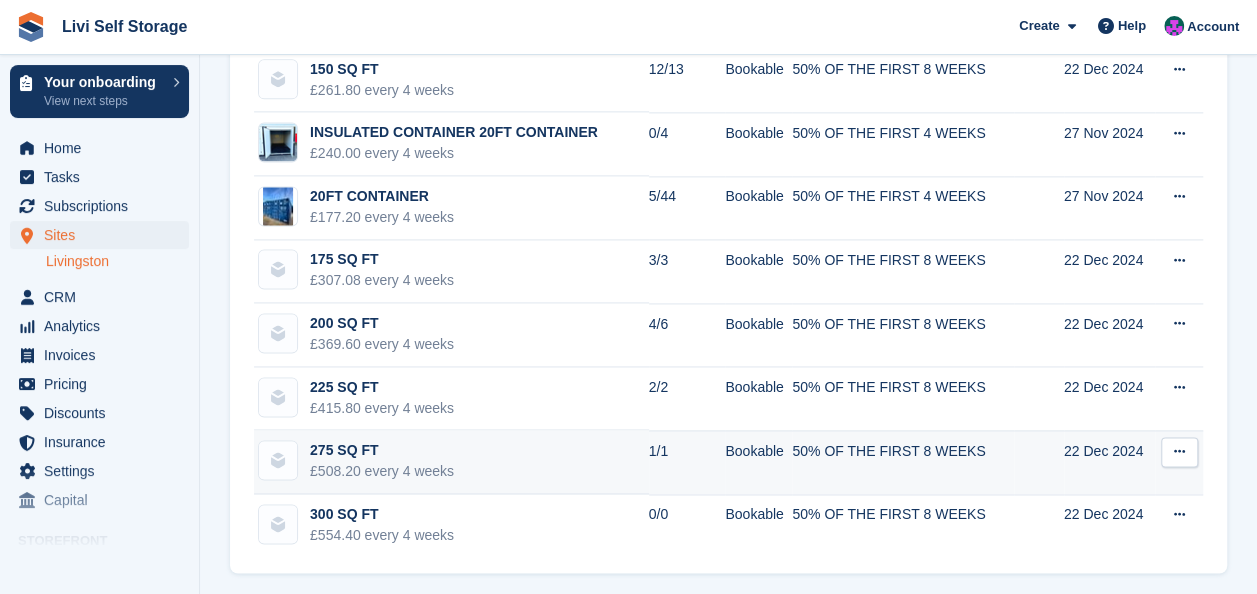 click on "£508.20 every 4 weeks" at bounding box center [382, 471] 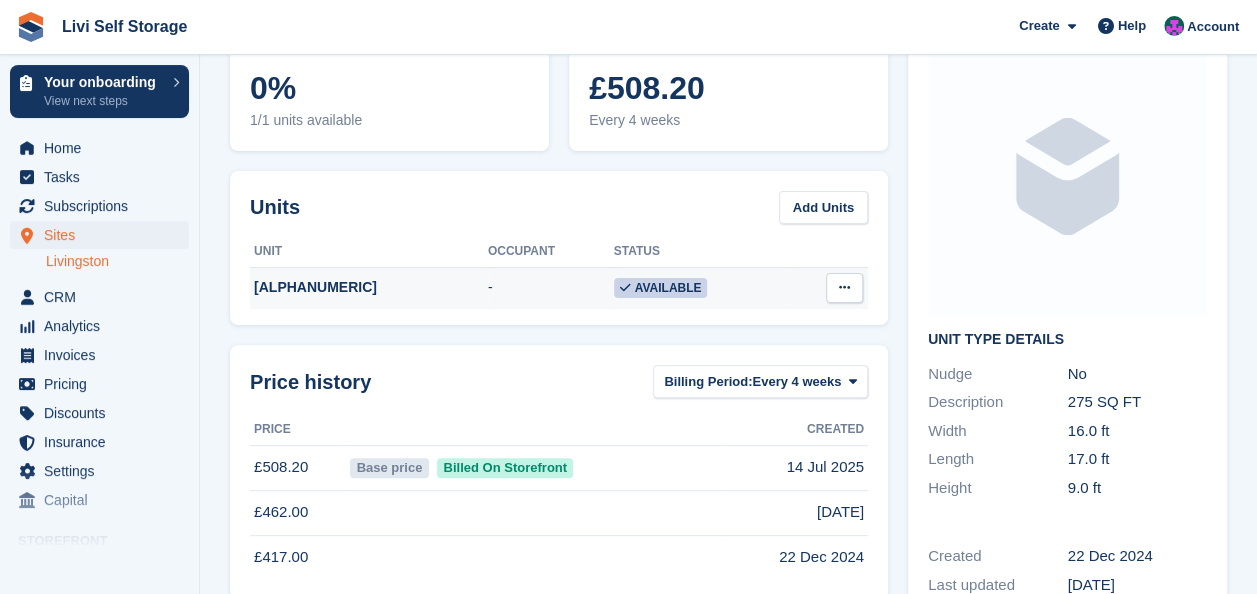scroll, scrollTop: 100, scrollLeft: 0, axis: vertical 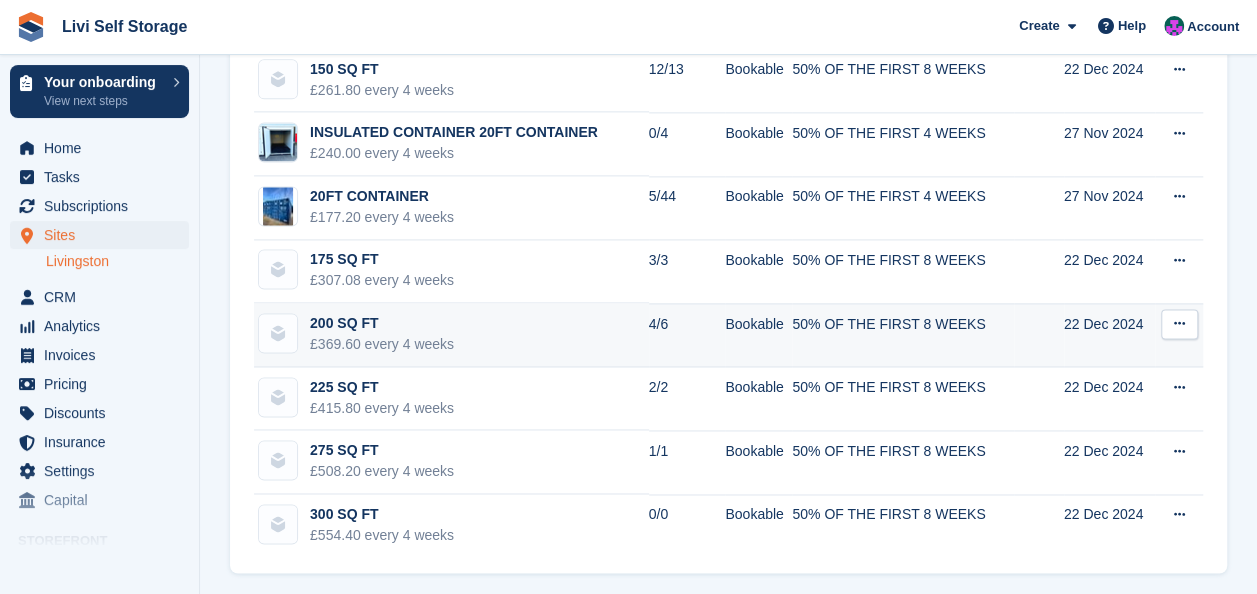 click on "200 SQ FT" at bounding box center [382, 323] 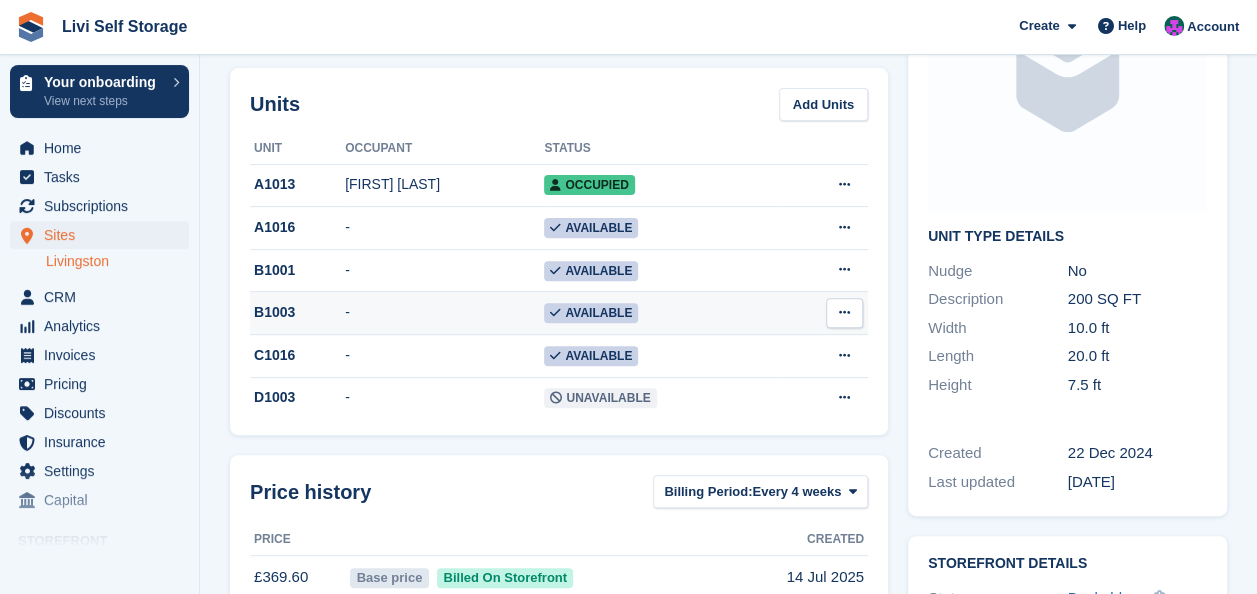 scroll, scrollTop: 263, scrollLeft: 0, axis: vertical 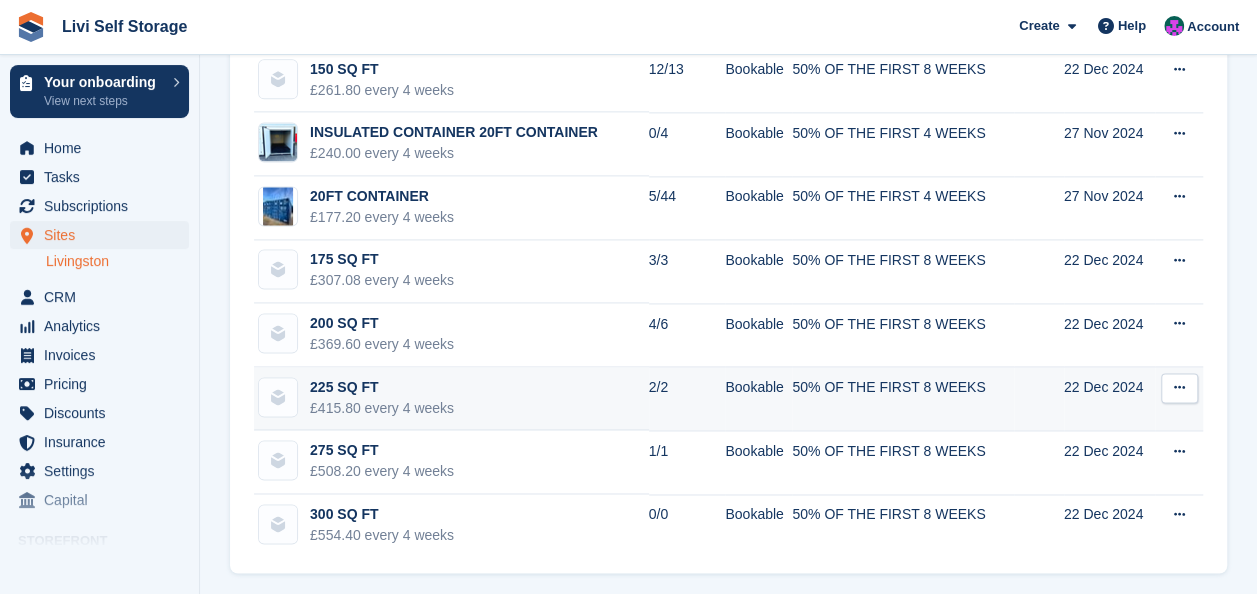 click on "225 SQ FT" at bounding box center [382, 387] 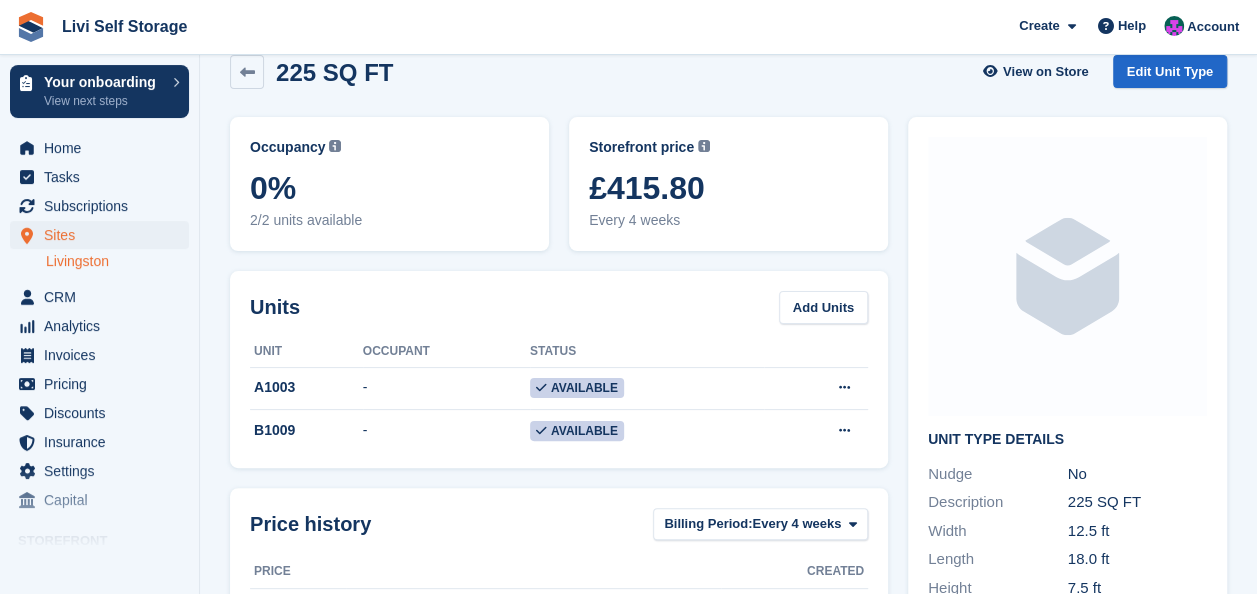 scroll, scrollTop: 0, scrollLeft: 0, axis: both 